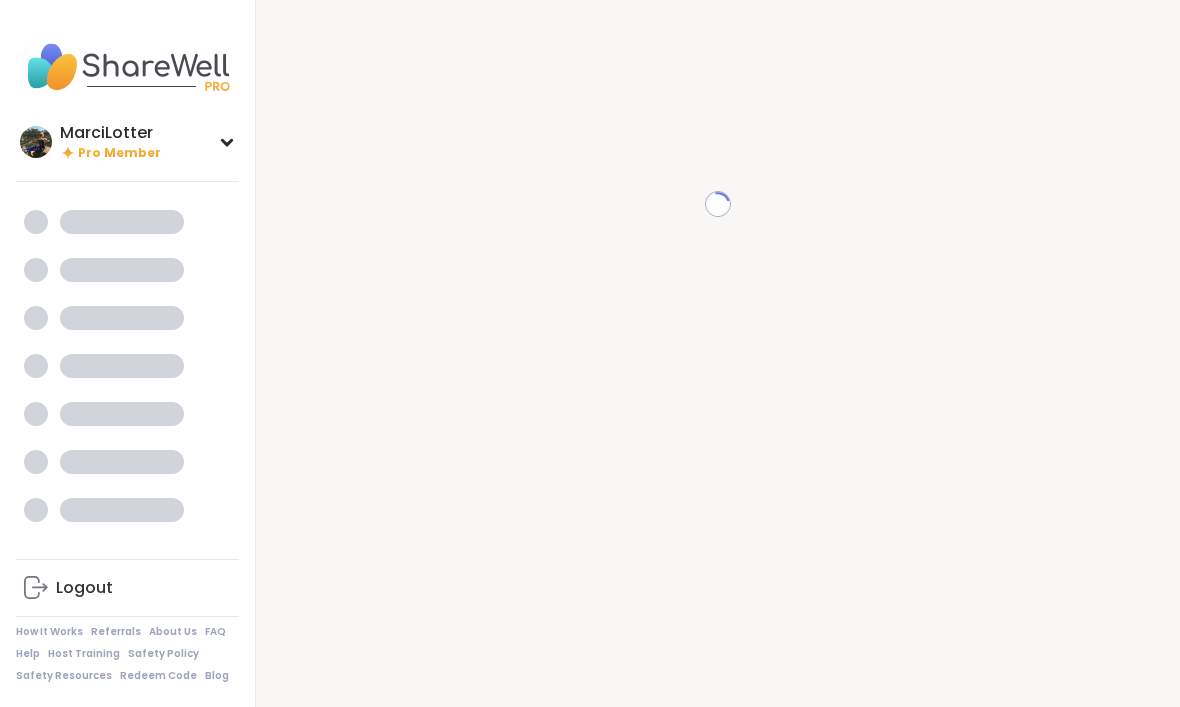 scroll, scrollTop: 0, scrollLeft: 0, axis: both 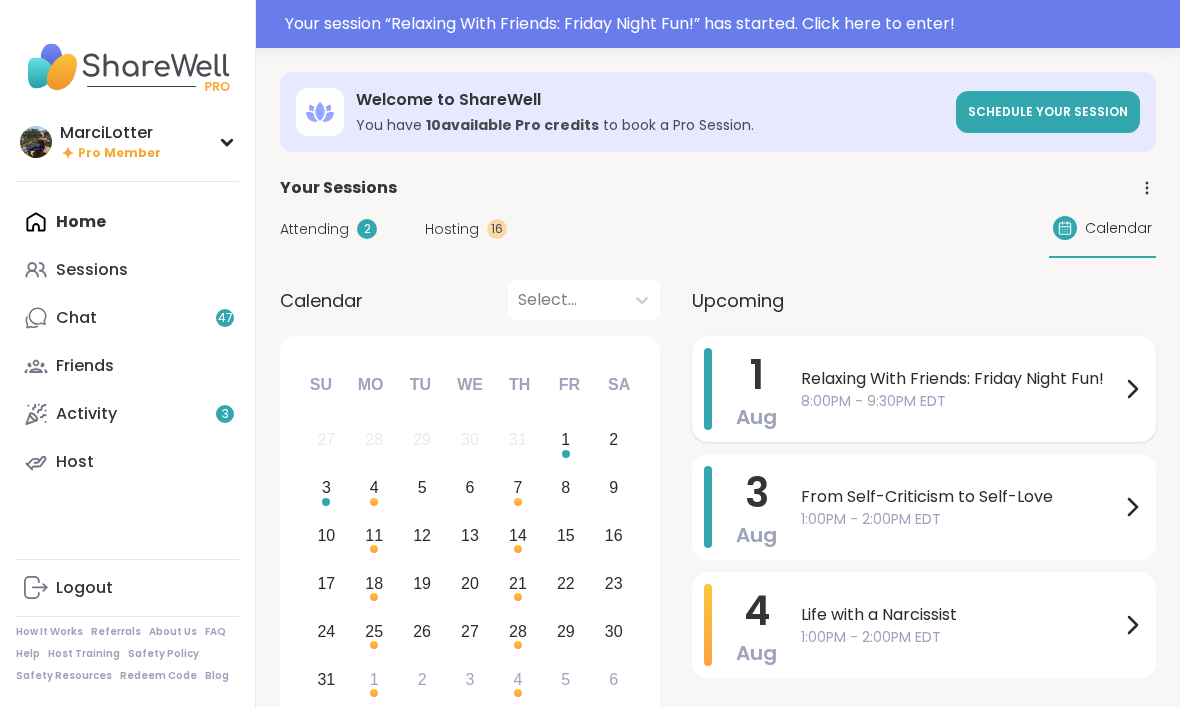 click on "8:00PM - 9:30PM EDT" at bounding box center (960, 401) 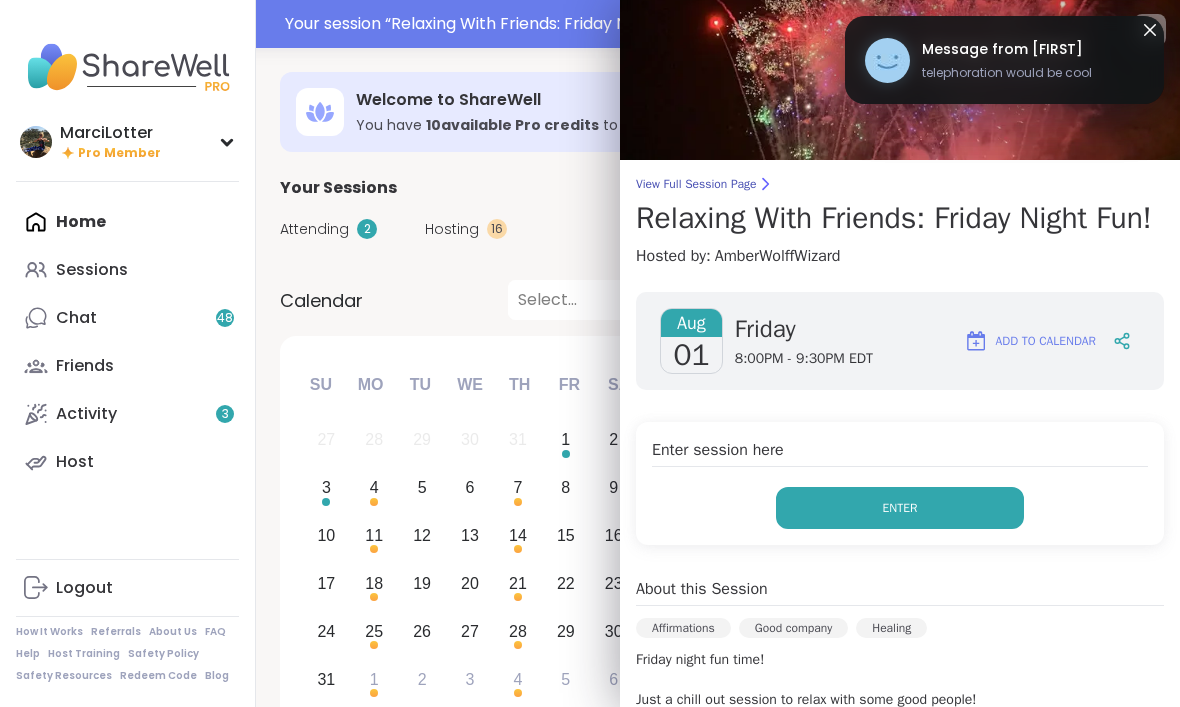 click on "Enter" at bounding box center (900, 508) 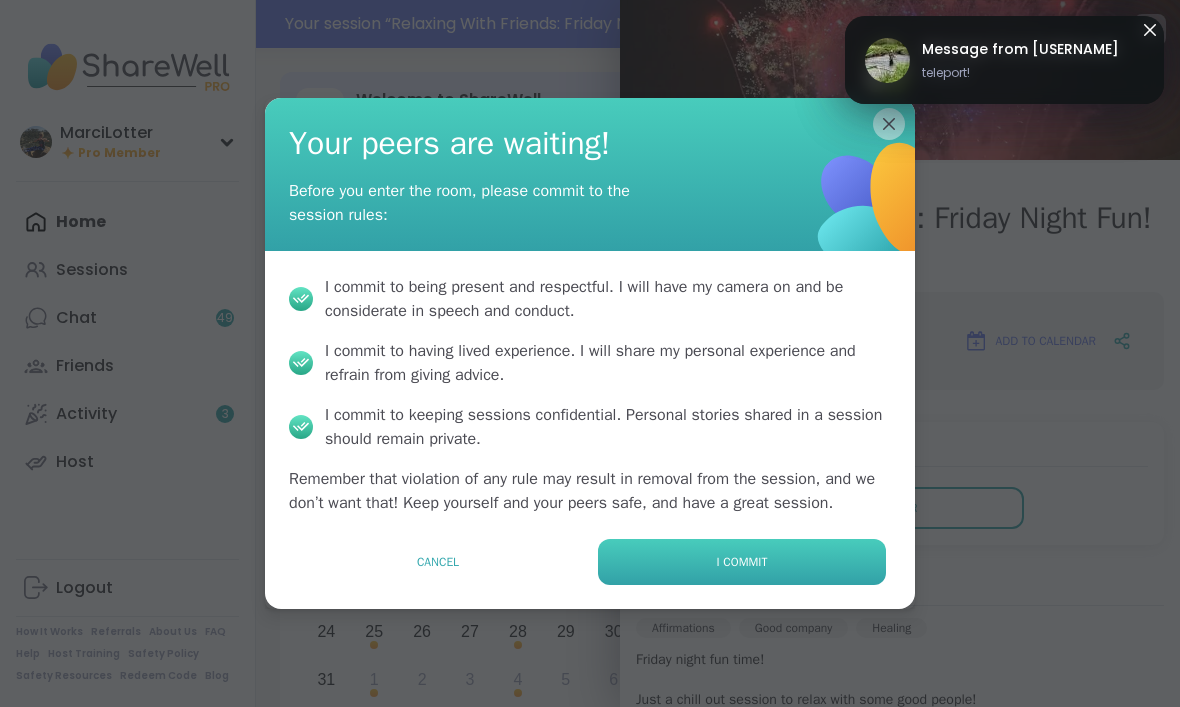 click on "I commit" at bounding box center (742, 562) 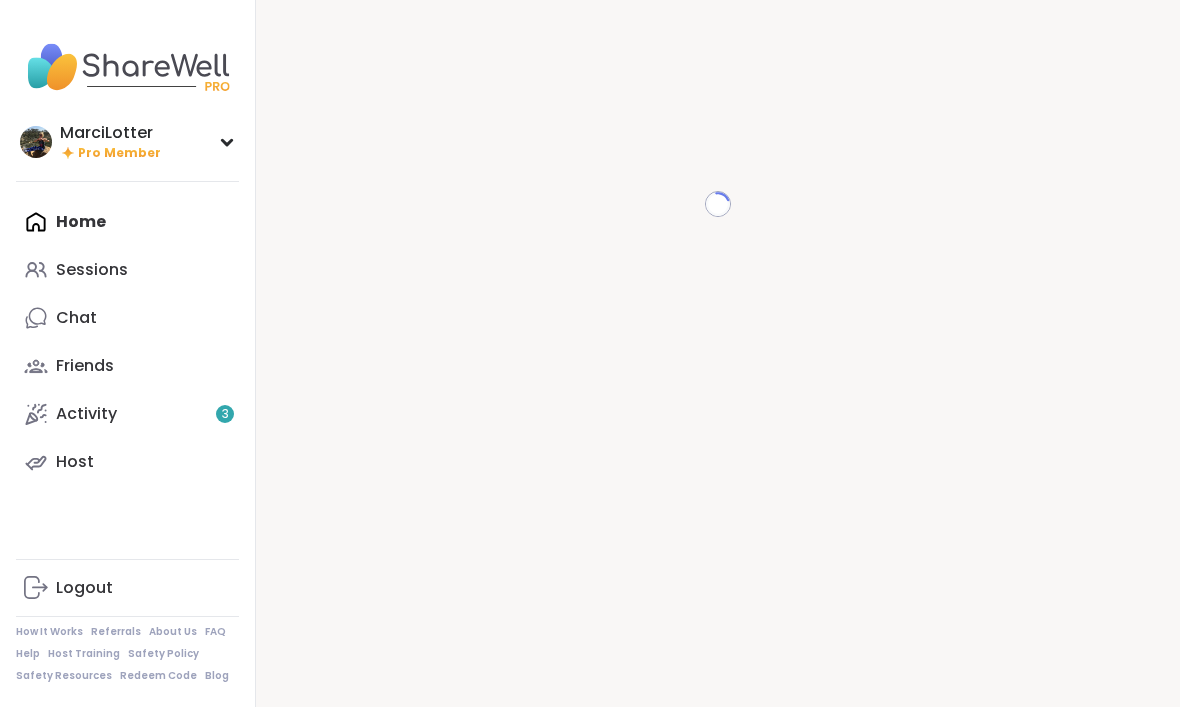 scroll, scrollTop: 0, scrollLeft: 0, axis: both 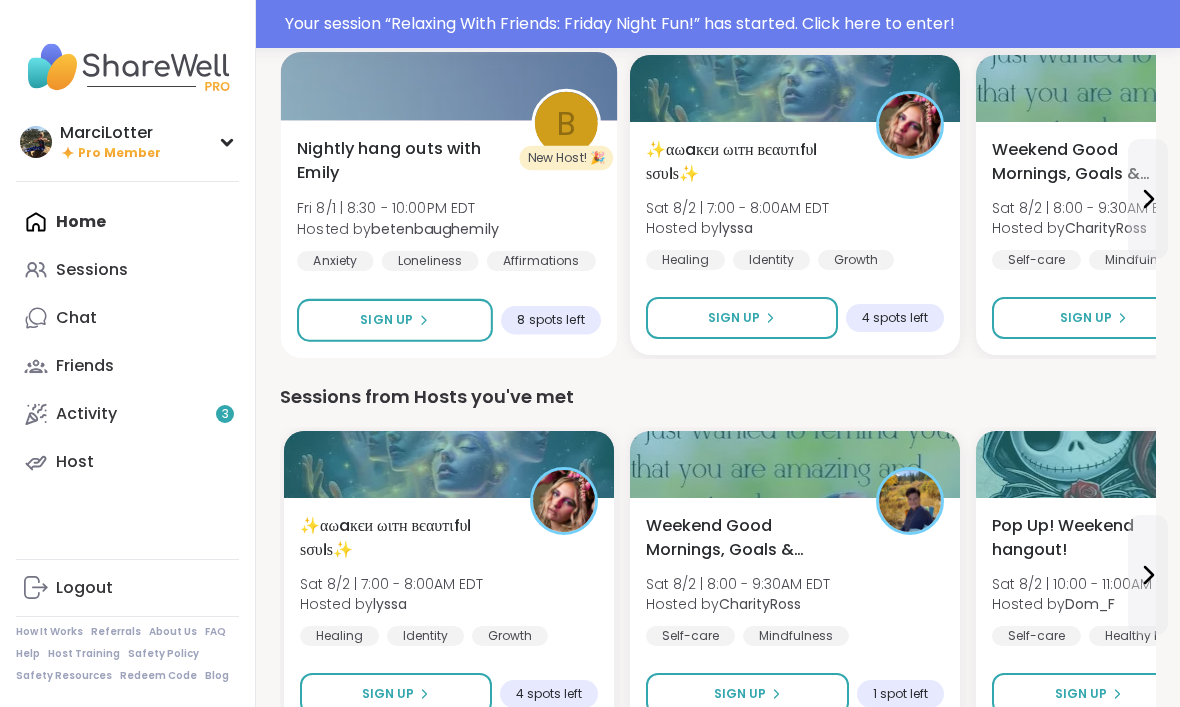 click on "betenbaughemily" at bounding box center (435, 228) 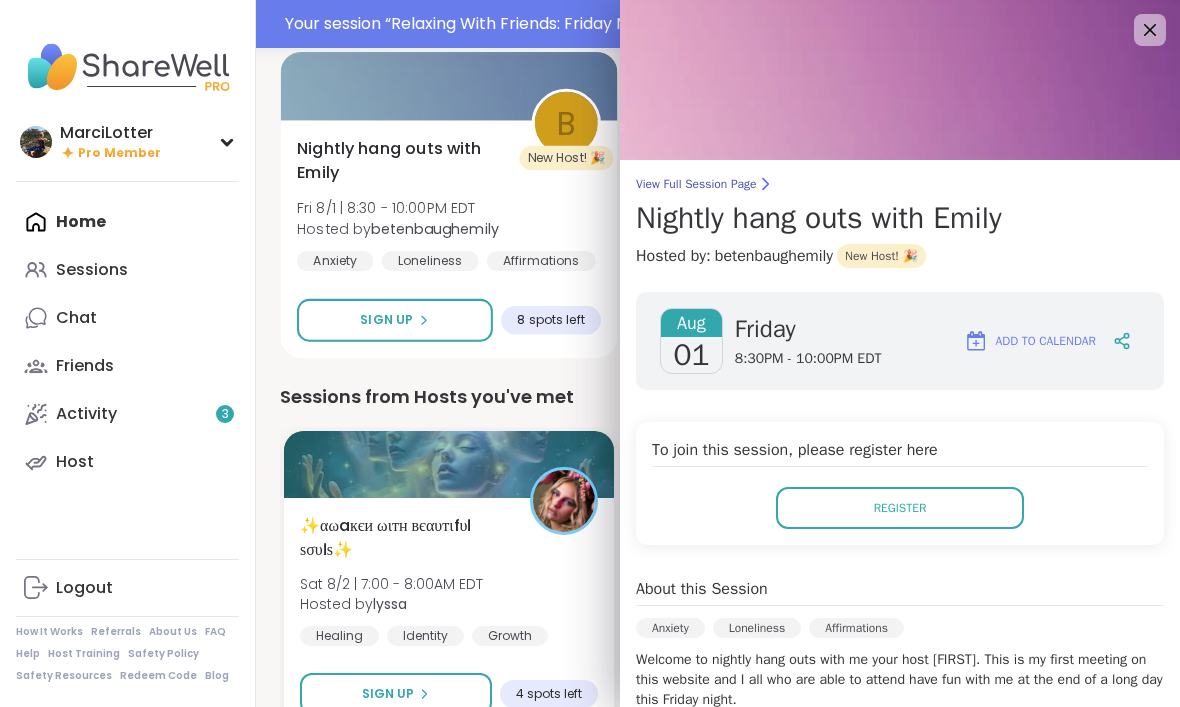 click on "Nightly hang outs with Emily  Fri 8/1 | 8:30 - 10:00PM EDT Hosted by  betenbaughemily Anxiety Loneliness Affirmations Sign Up 8 spots left" at bounding box center [449, 239] 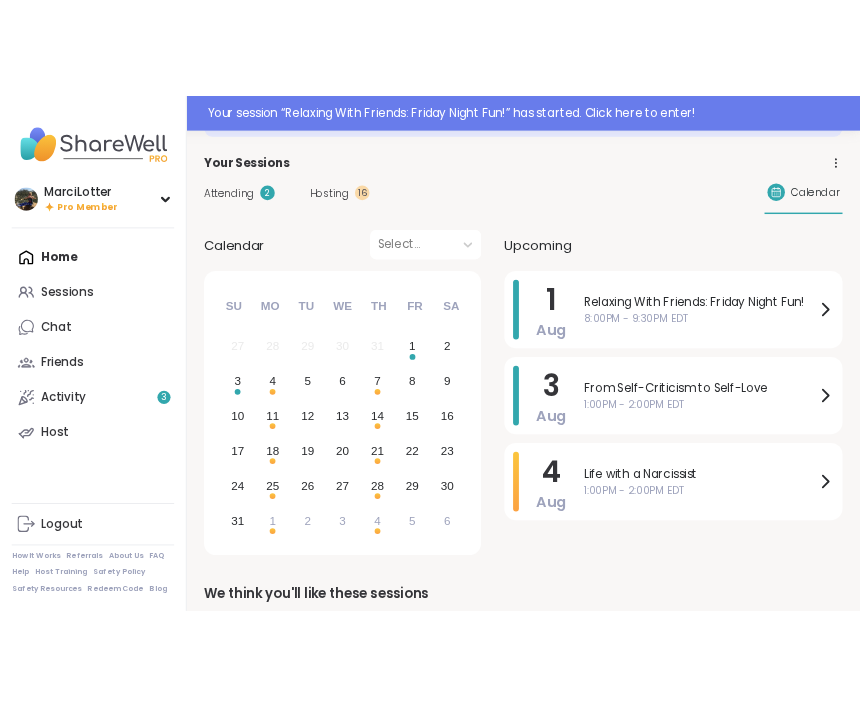 scroll, scrollTop: 0, scrollLeft: 0, axis: both 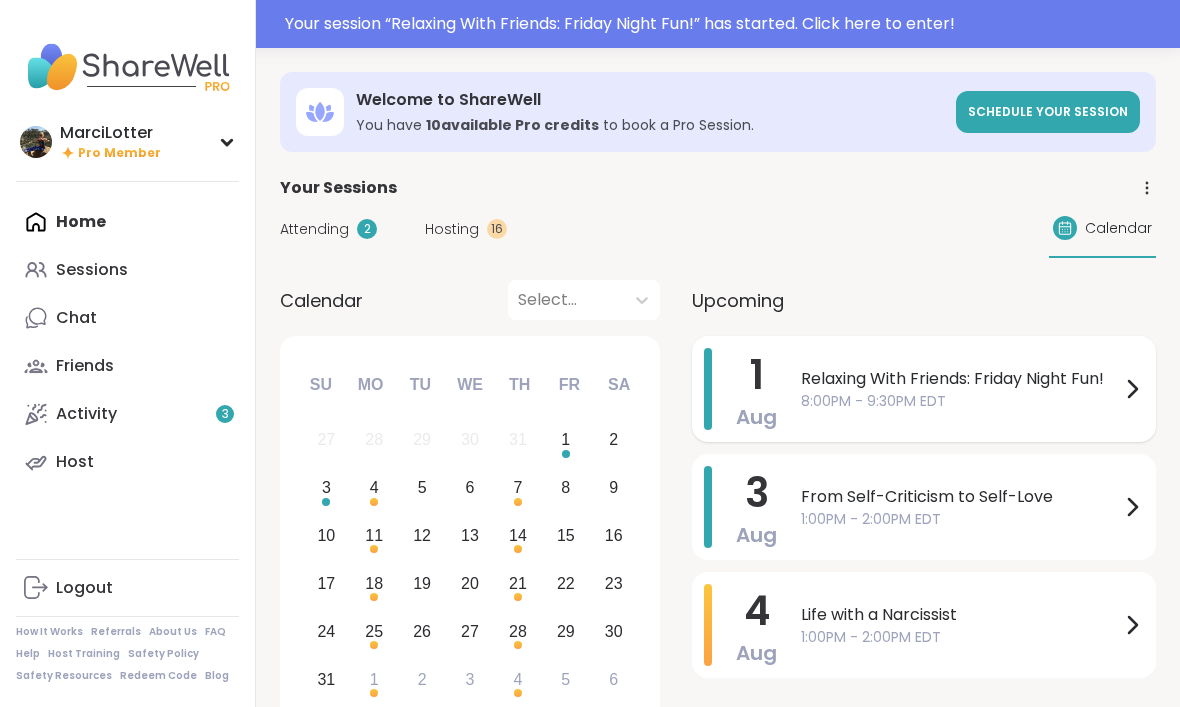 click on "Relaxing With Friends: Friday Night Fun!" at bounding box center [960, 379] 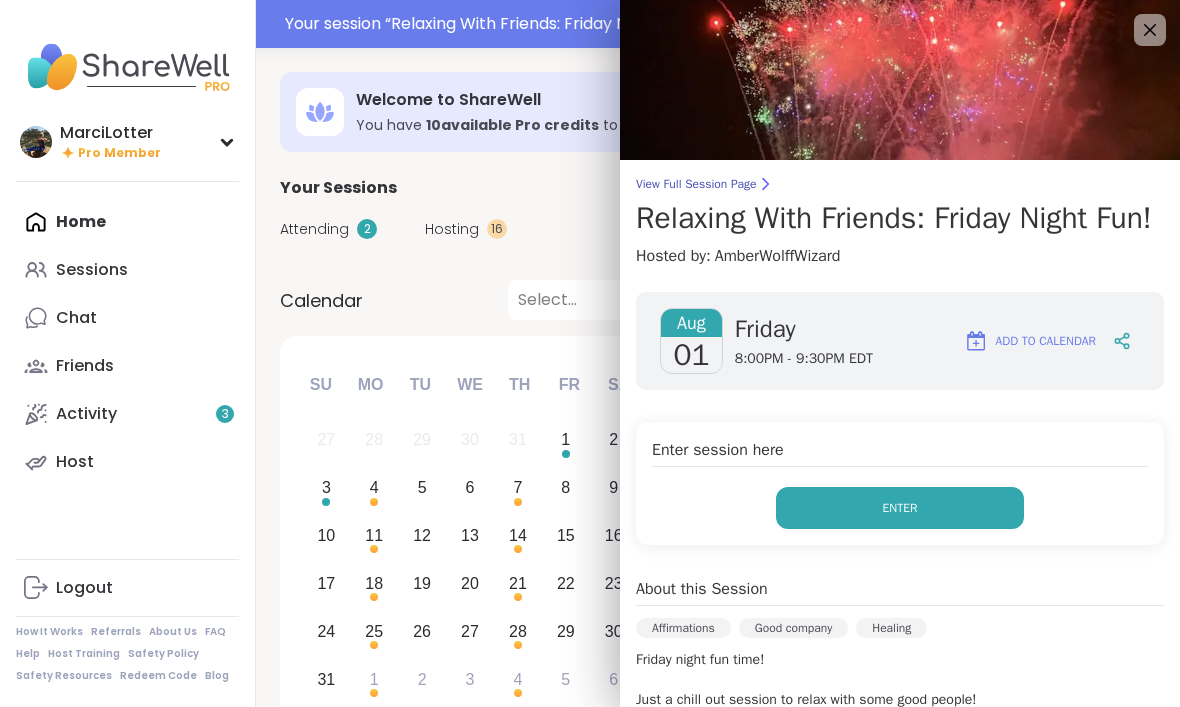click on "Enter" at bounding box center (900, 508) 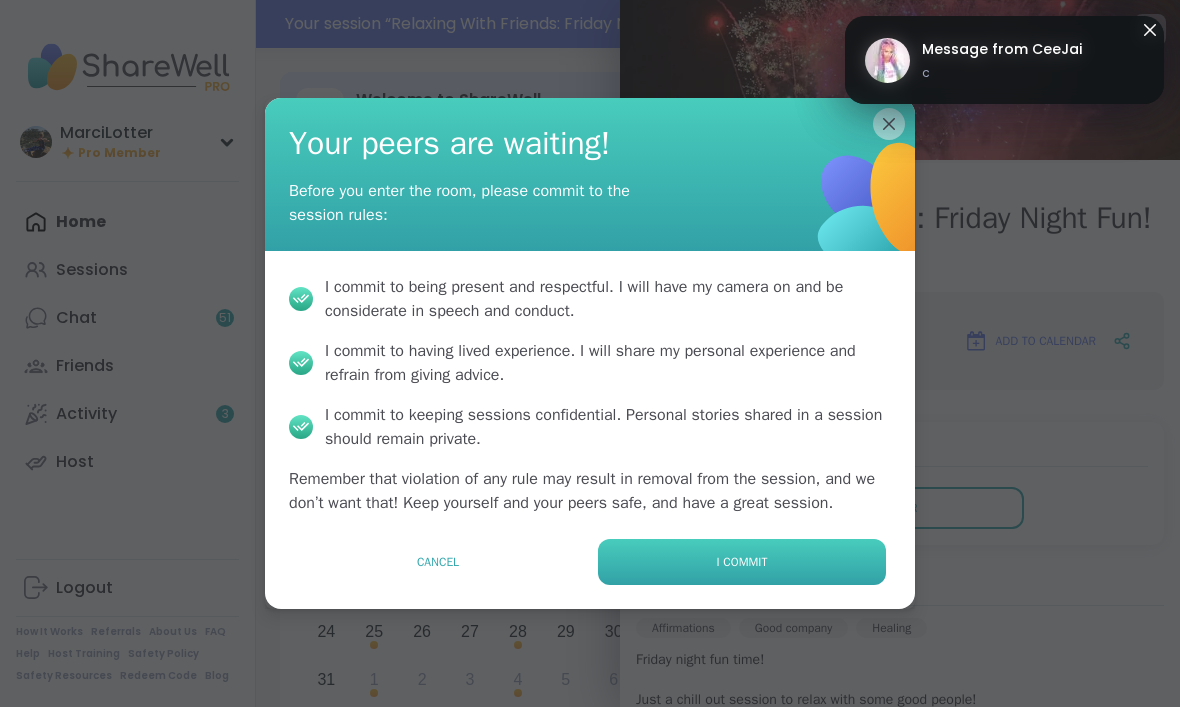 click on "I commit" at bounding box center [742, 562] 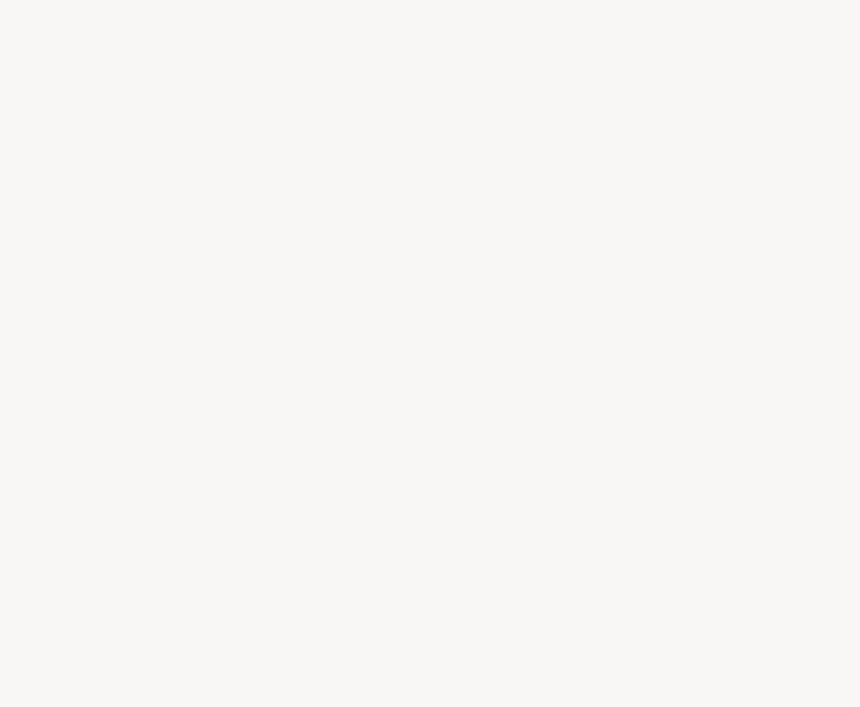 scroll, scrollTop: 1, scrollLeft: 0, axis: vertical 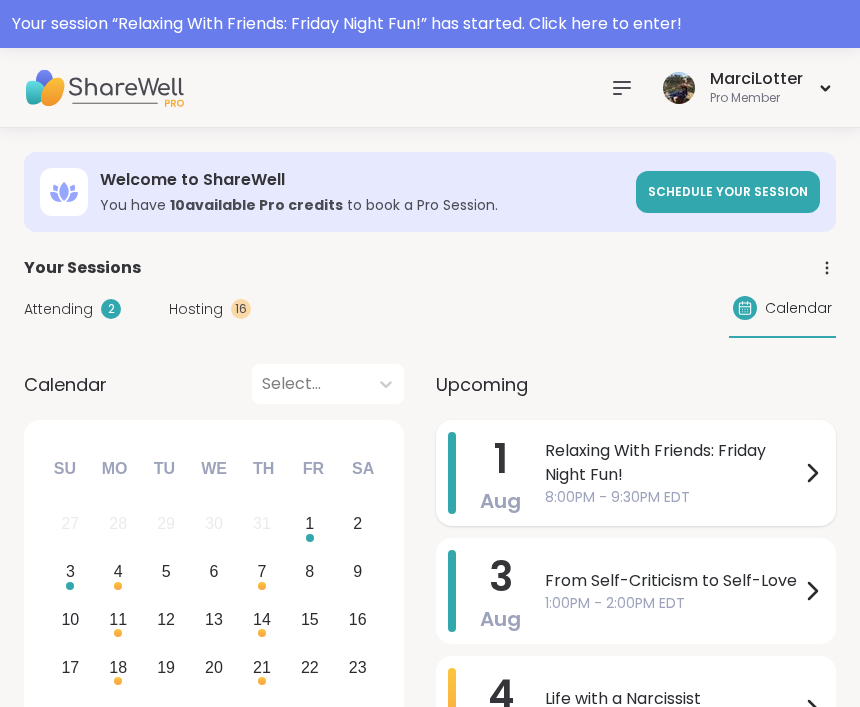 click on "Relaxing With Friends: Friday Night Fun!" at bounding box center (672, 463) 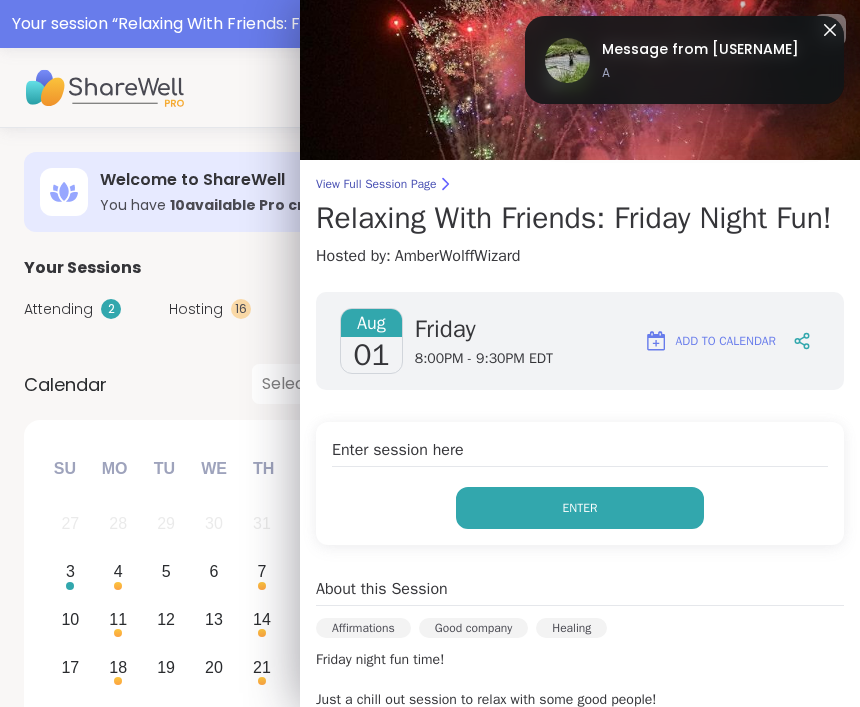click on "Enter" at bounding box center (580, 508) 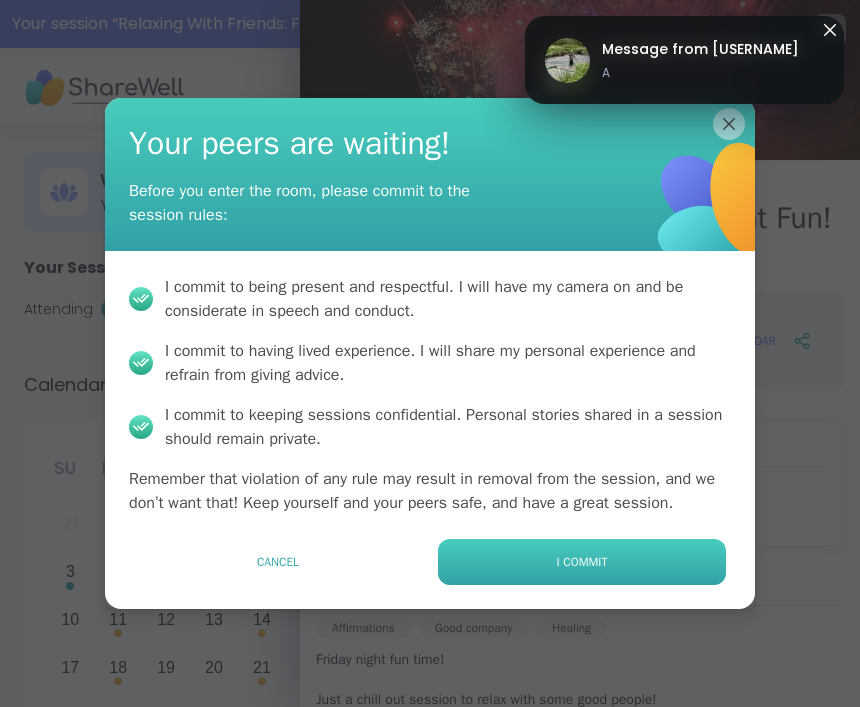 click on "I commit" at bounding box center (582, 562) 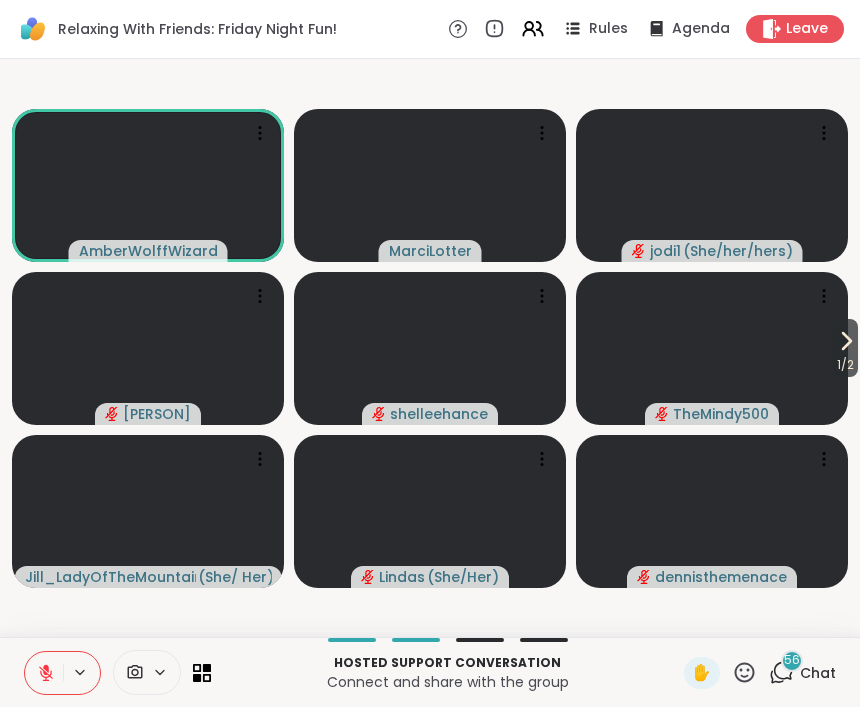 click at bounding box center [81, 672] 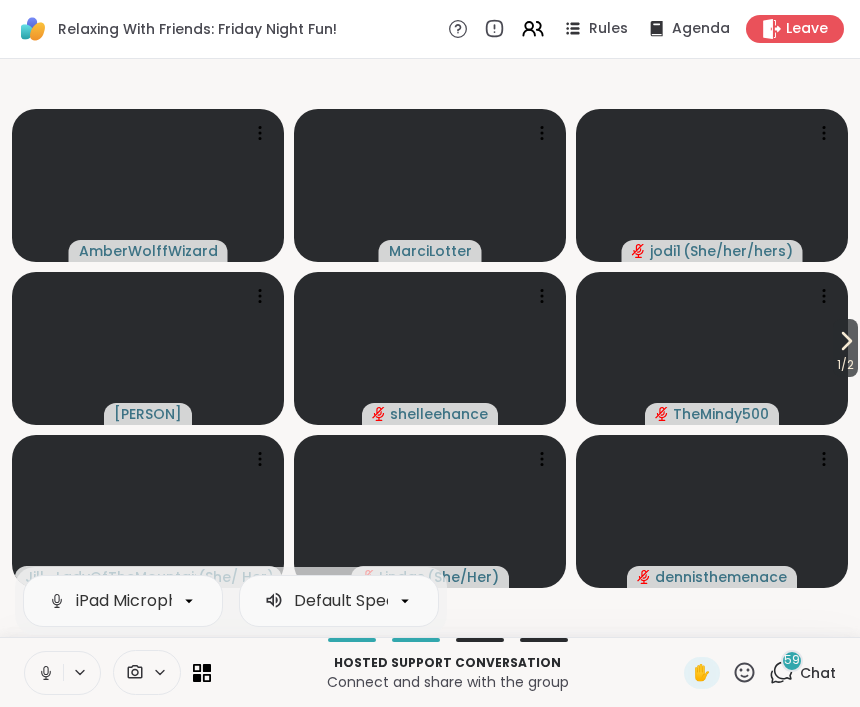 click at bounding box center (44, 673) 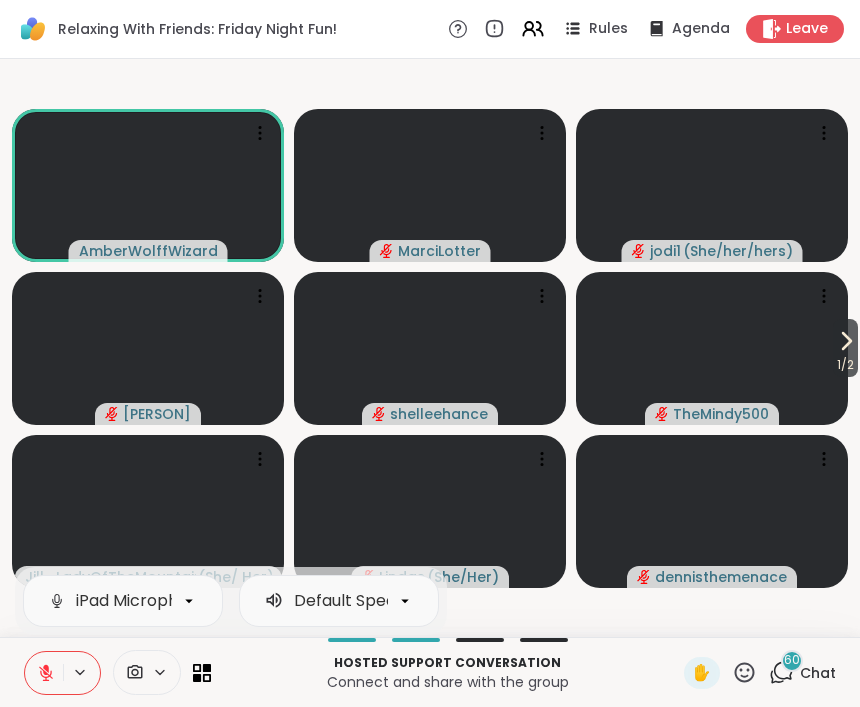 click on "iPad Microphone Default Speakers Hosted support conversation Connect and share with the group ✋ 60 Chat" at bounding box center (430, 672) 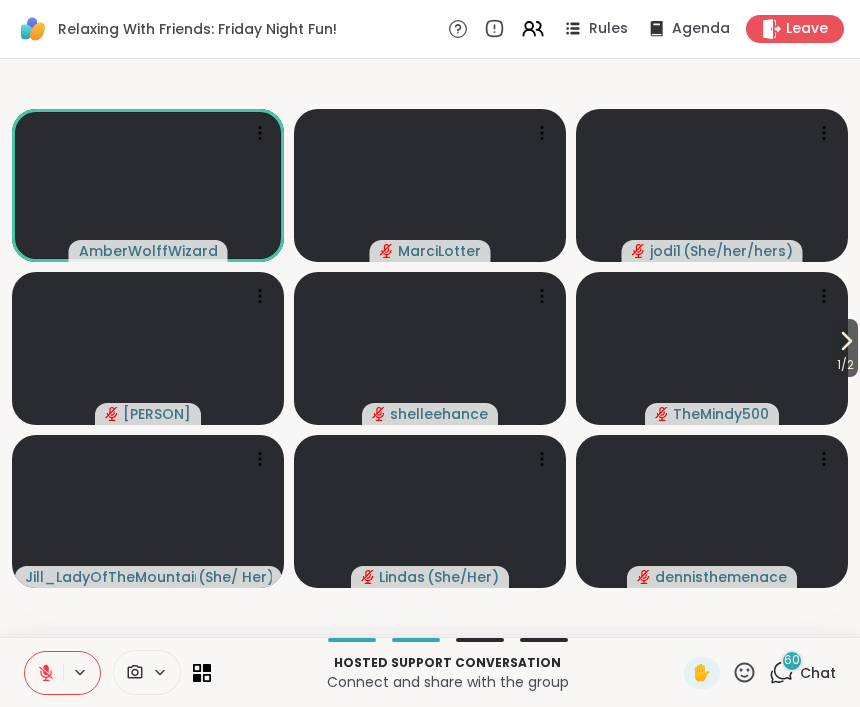 click 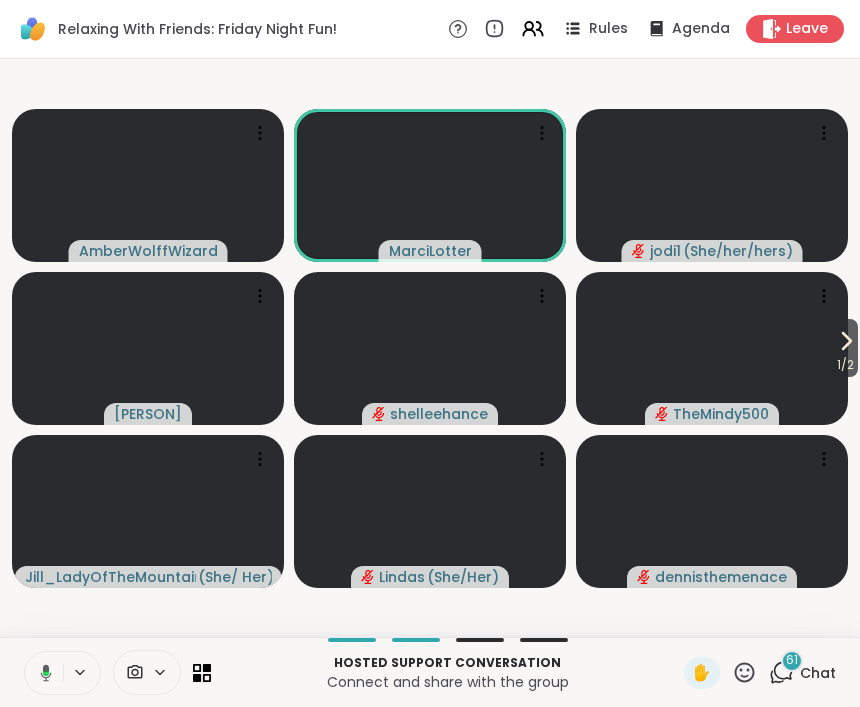 click 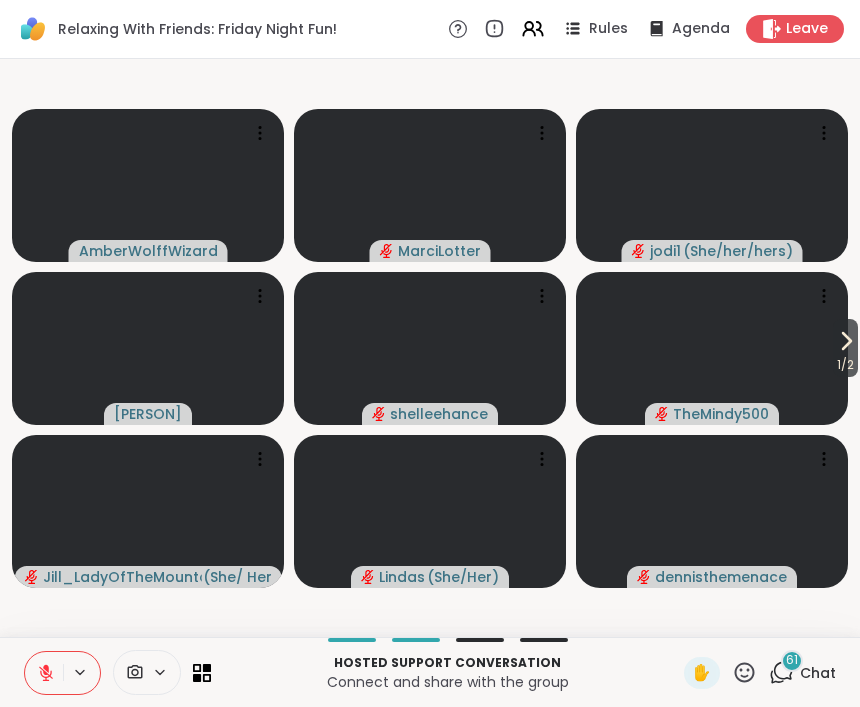 click on "Hosted support conversation Connect and share with the group ✋ 61 Chat" at bounding box center (430, 672) 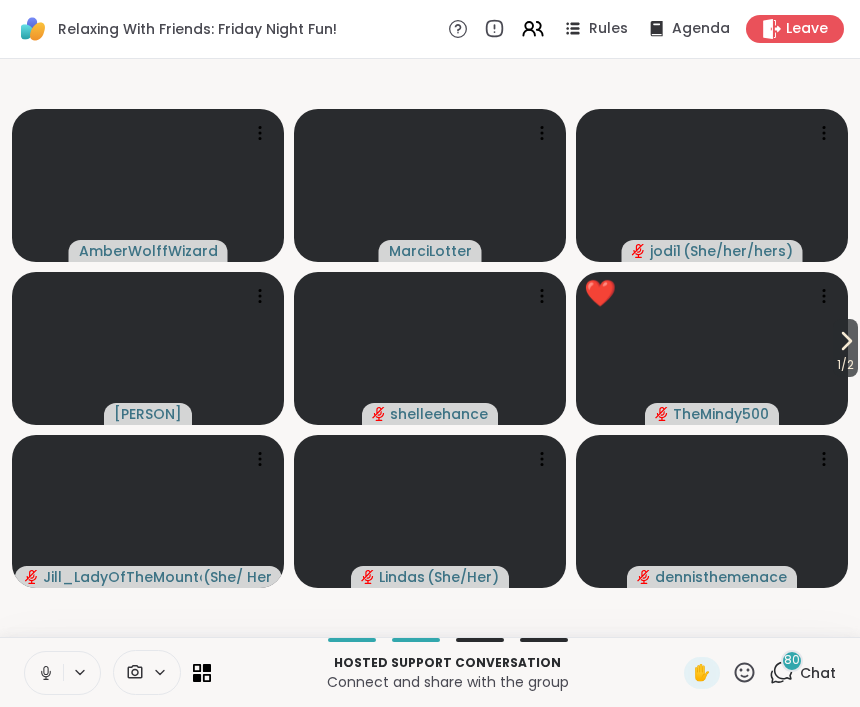 click 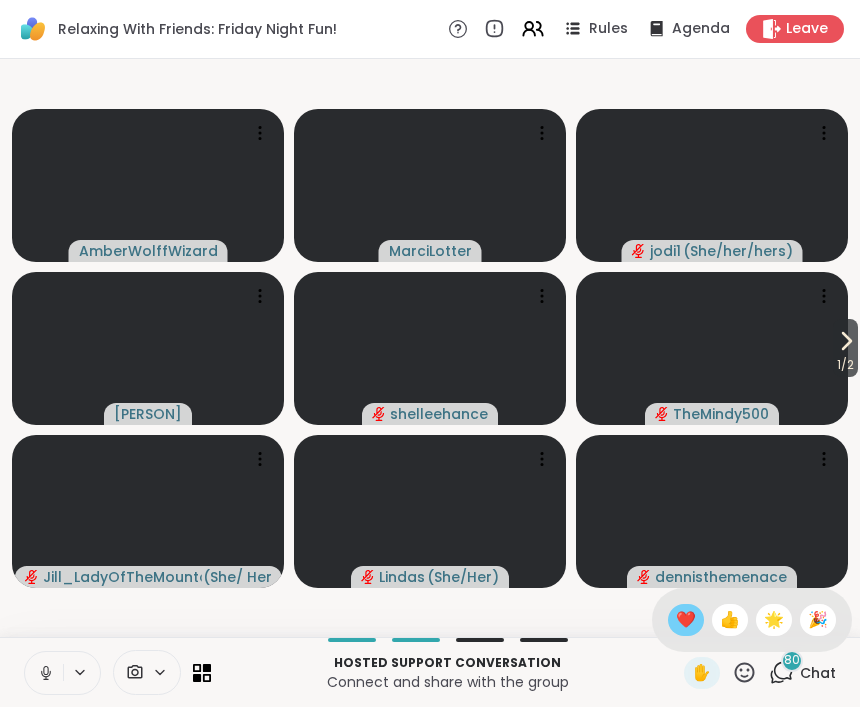 click on "❤️" at bounding box center [686, 620] 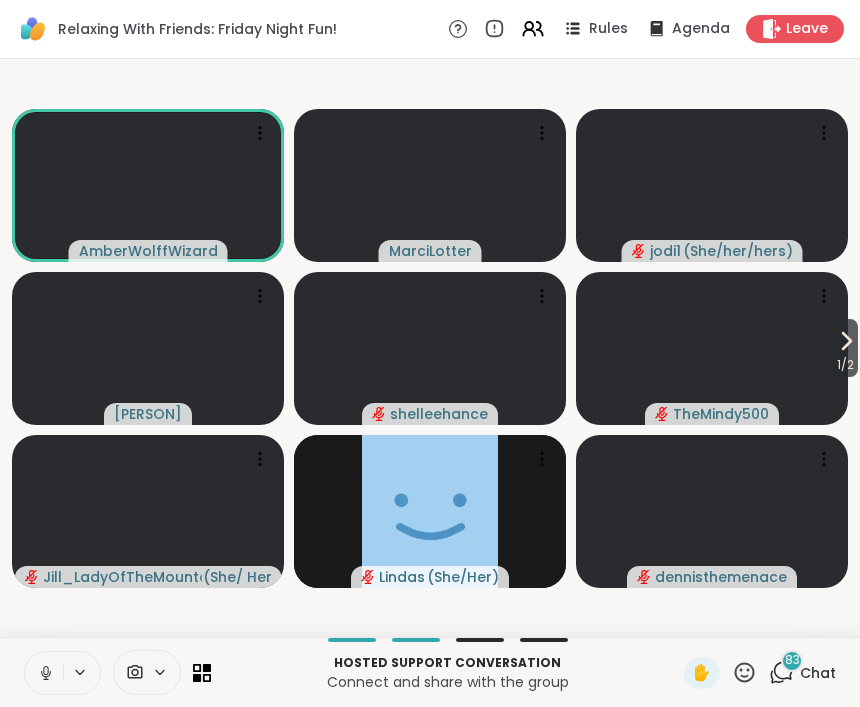 click at bounding box center (44, 673) 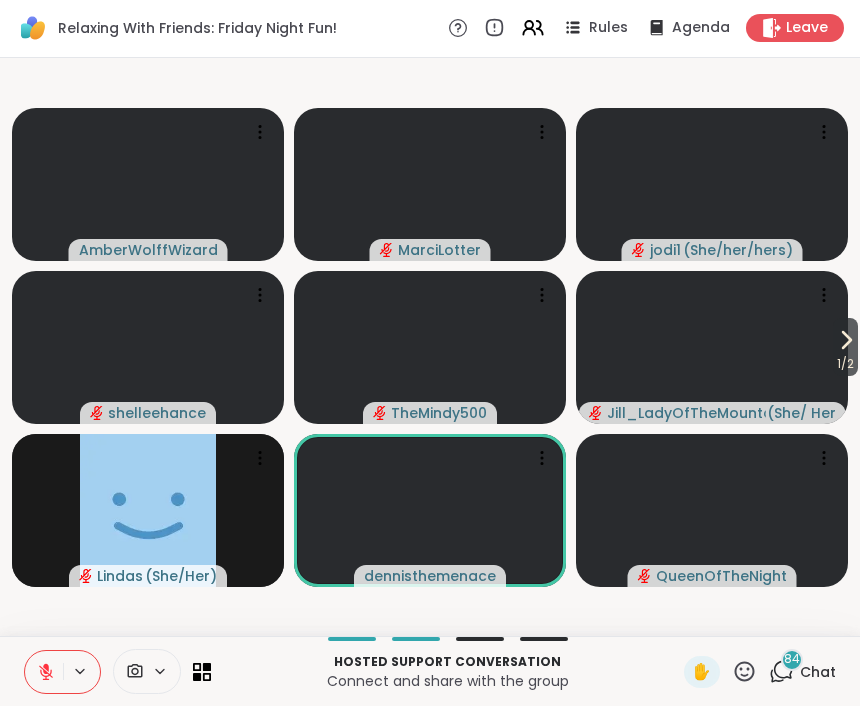 click at bounding box center (44, 673) 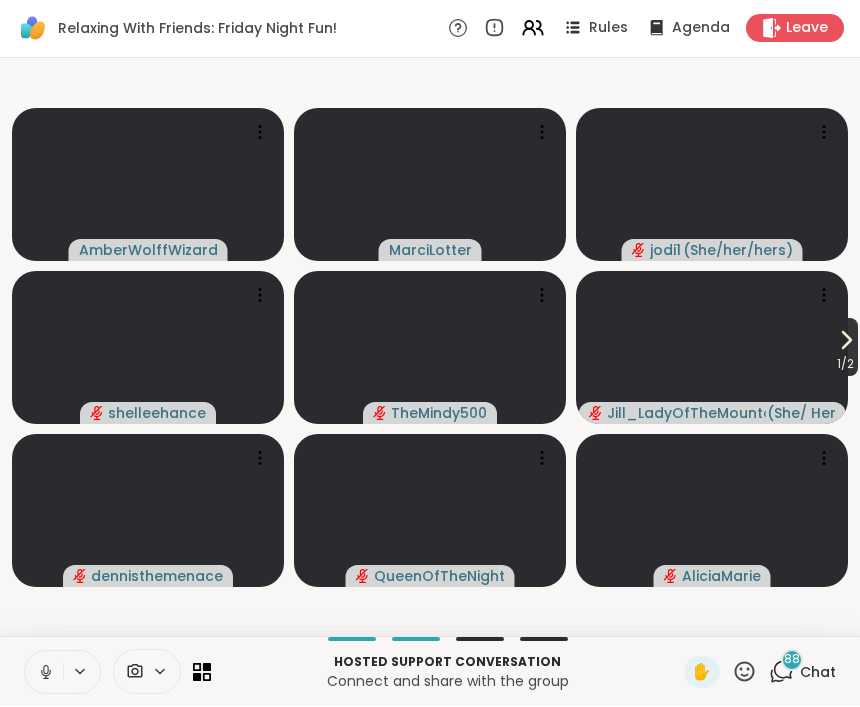 click 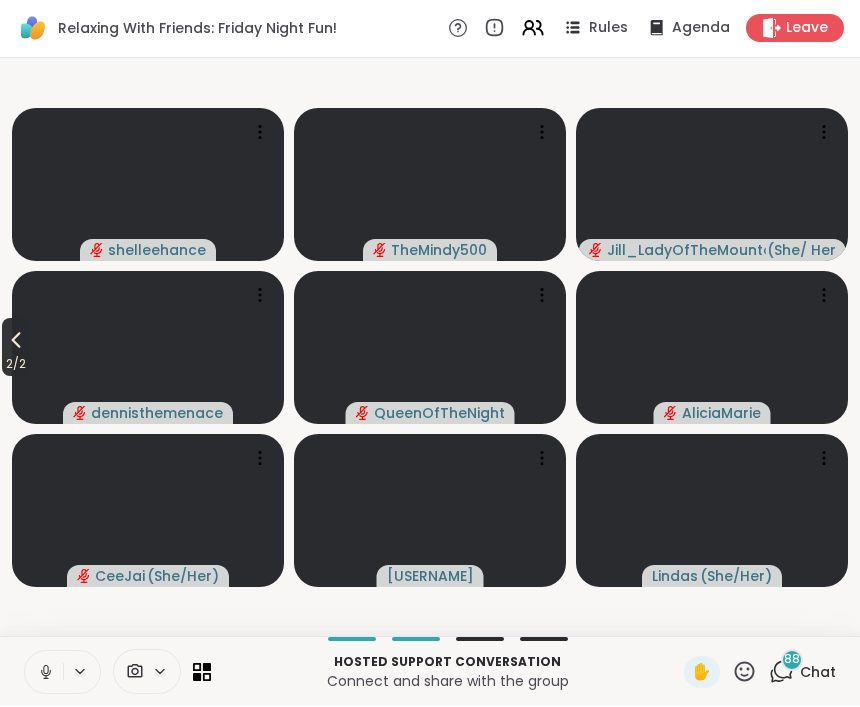 click on "2  /  2" at bounding box center (16, 365) 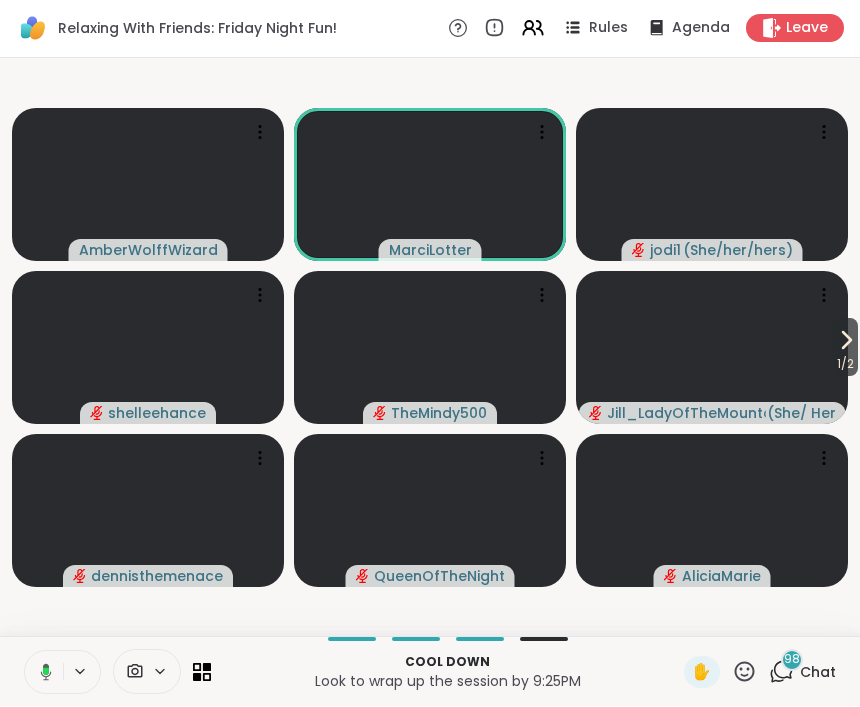 click on "98" at bounding box center (792, 660) 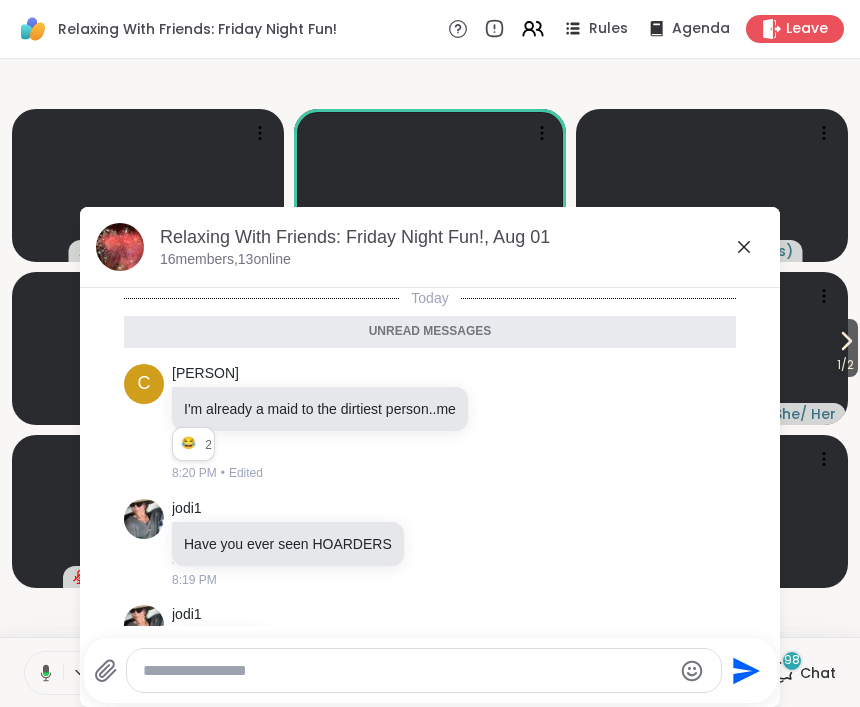 scroll, scrollTop: 8929, scrollLeft: 0, axis: vertical 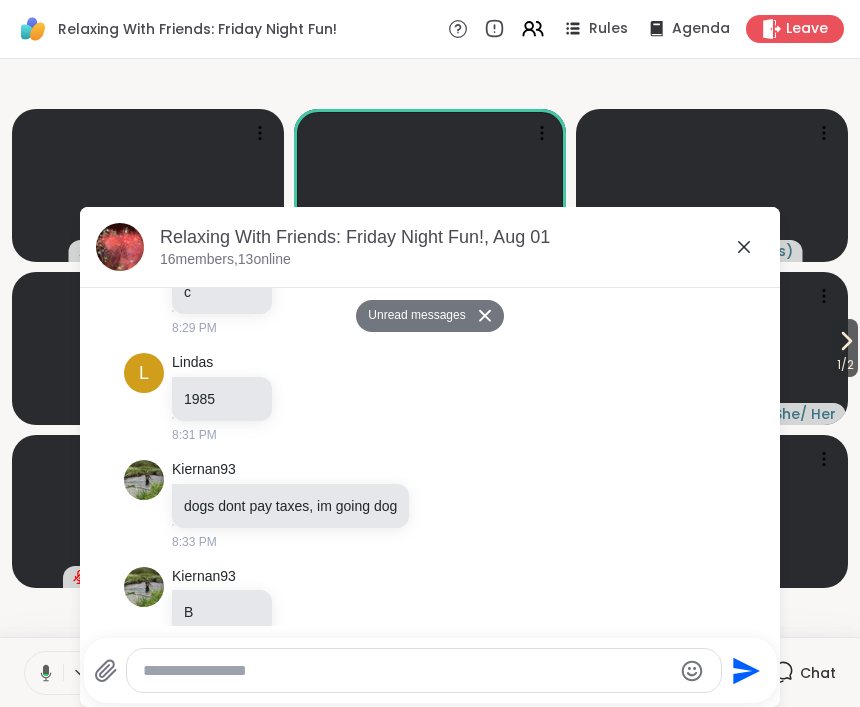 click 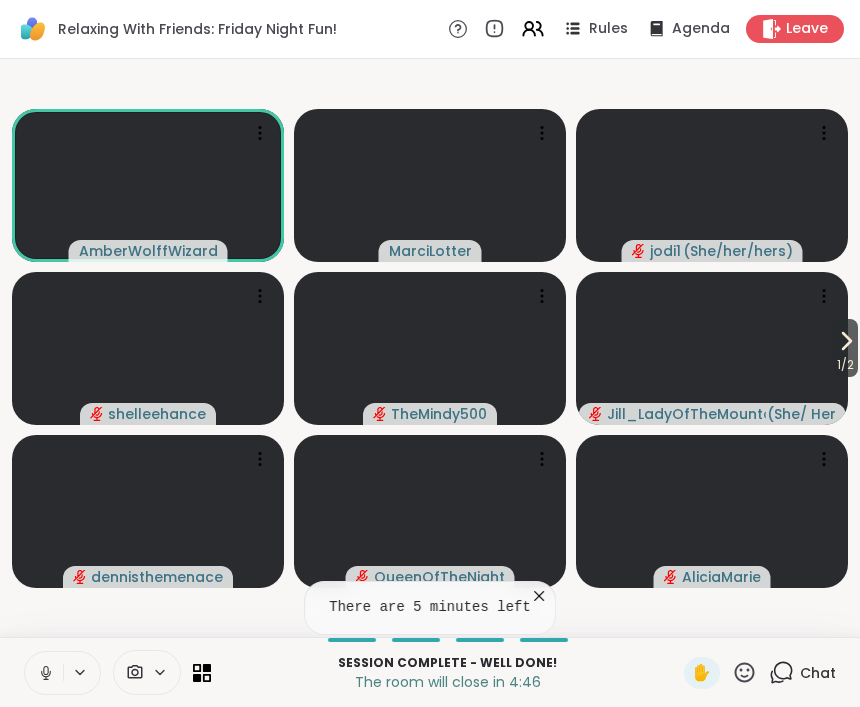 click 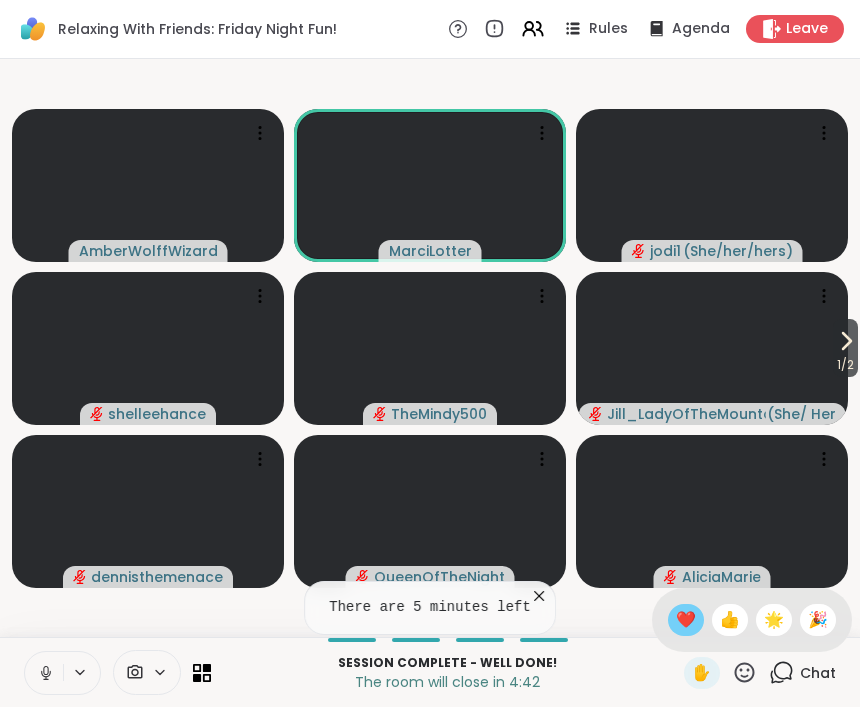click on "❤️" at bounding box center [686, 620] 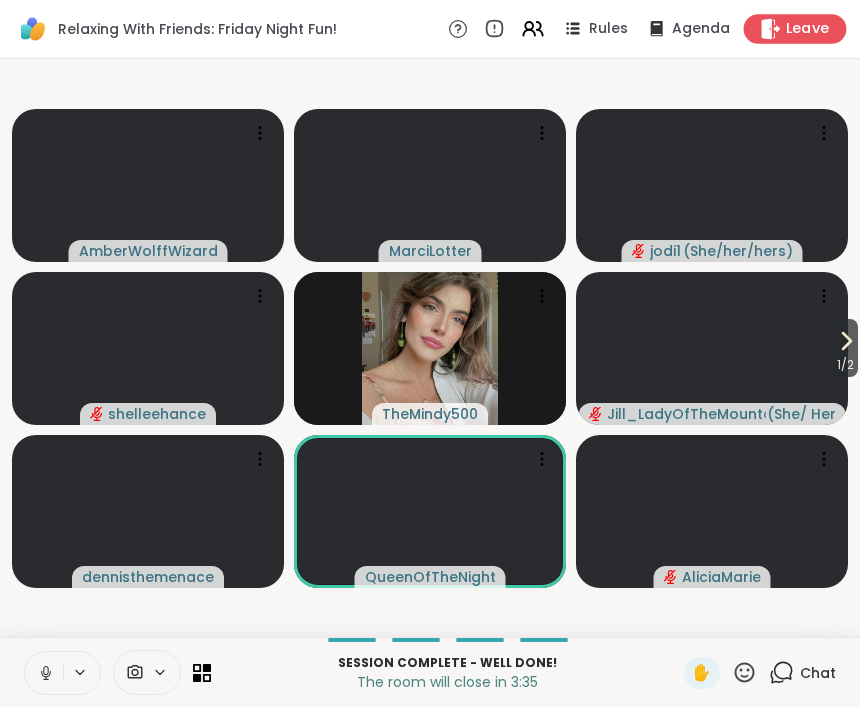 click on "Leave" at bounding box center [808, 29] 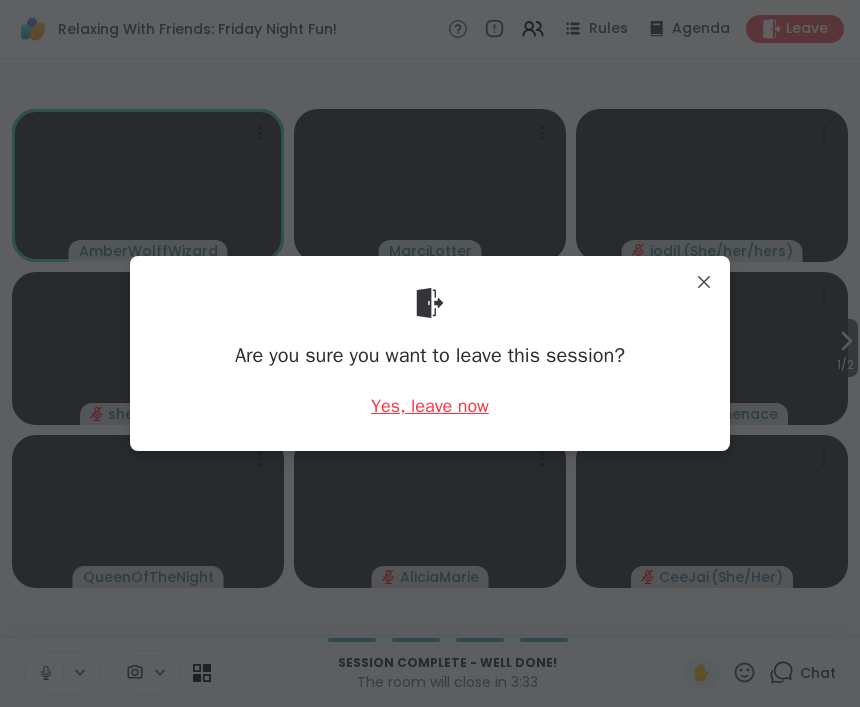 click on "Yes, leave now" at bounding box center (430, 406) 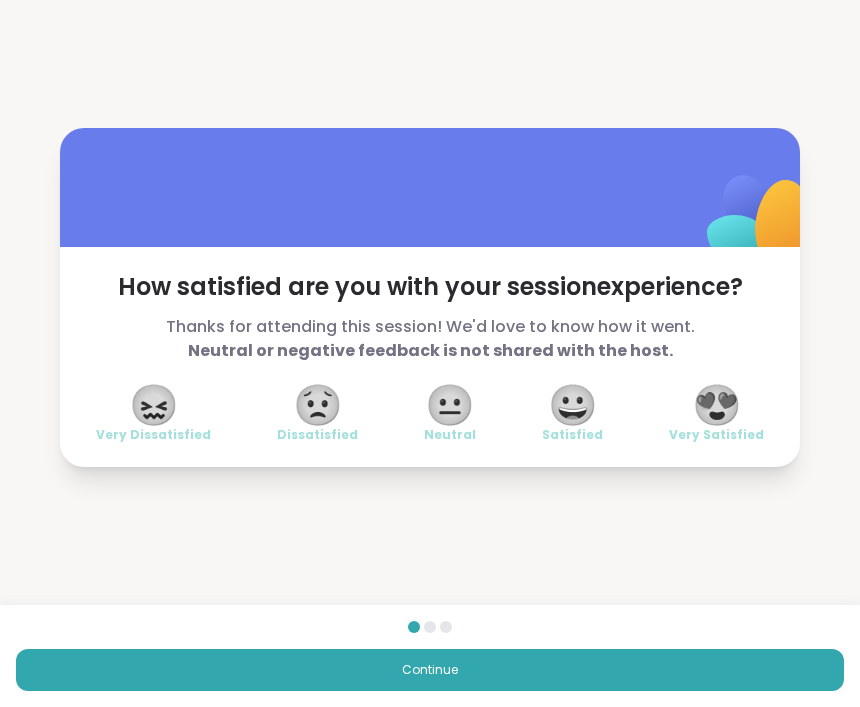 click on "😍" at bounding box center (717, 405) 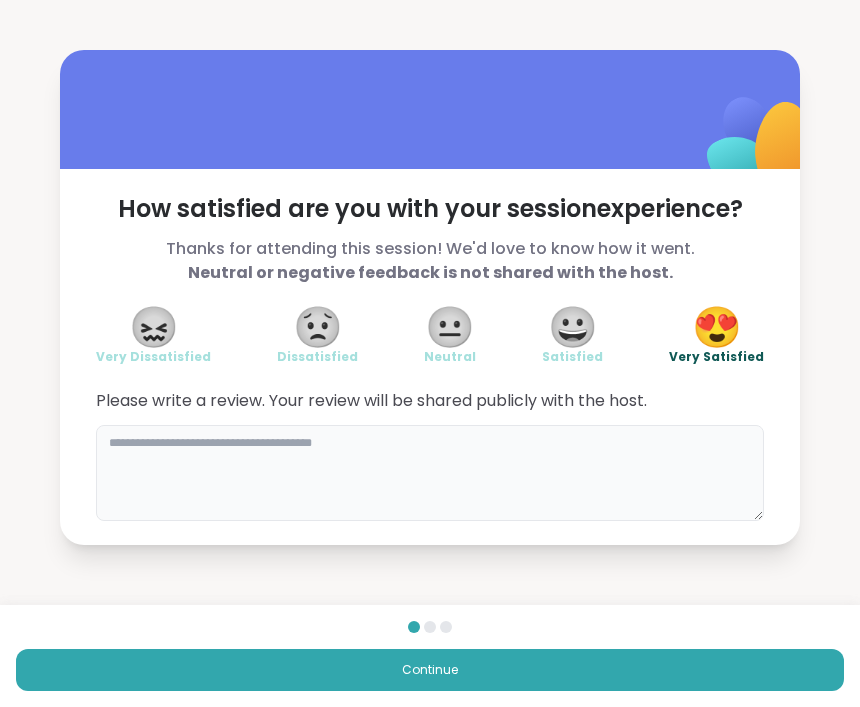 click at bounding box center [430, 473] 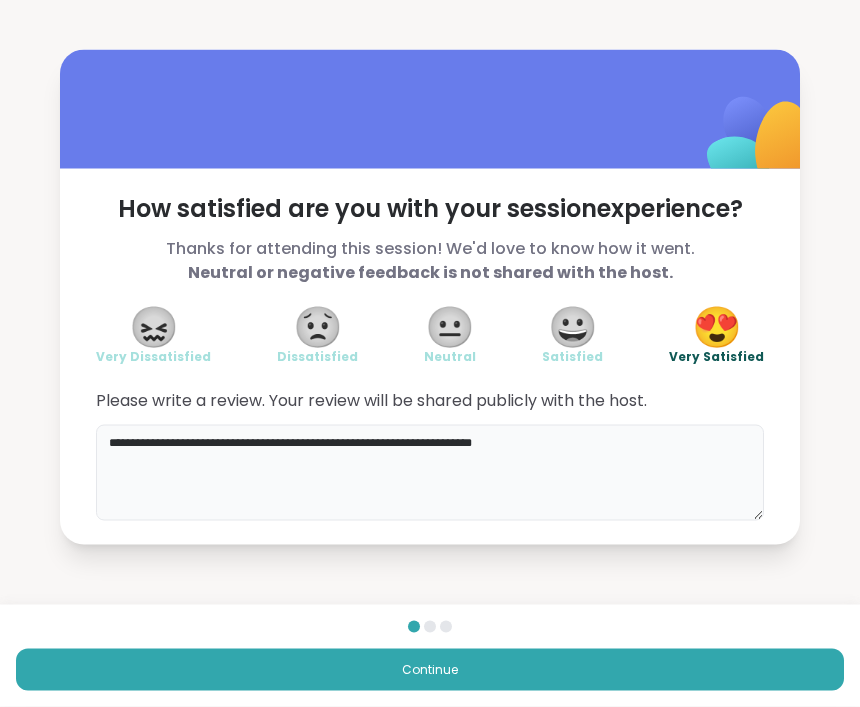 type on "**********" 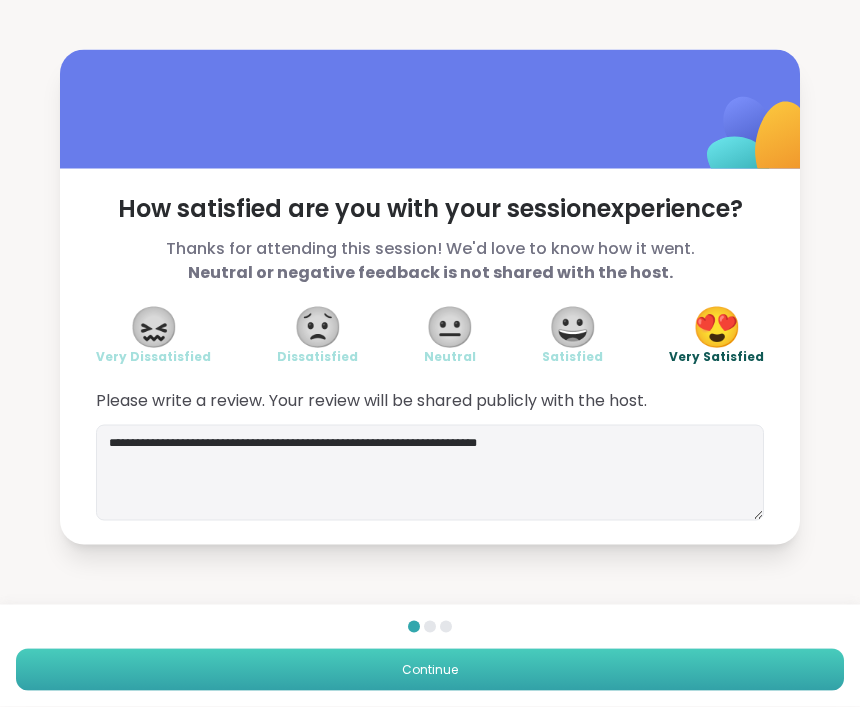 click on "Continue" at bounding box center [430, 670] 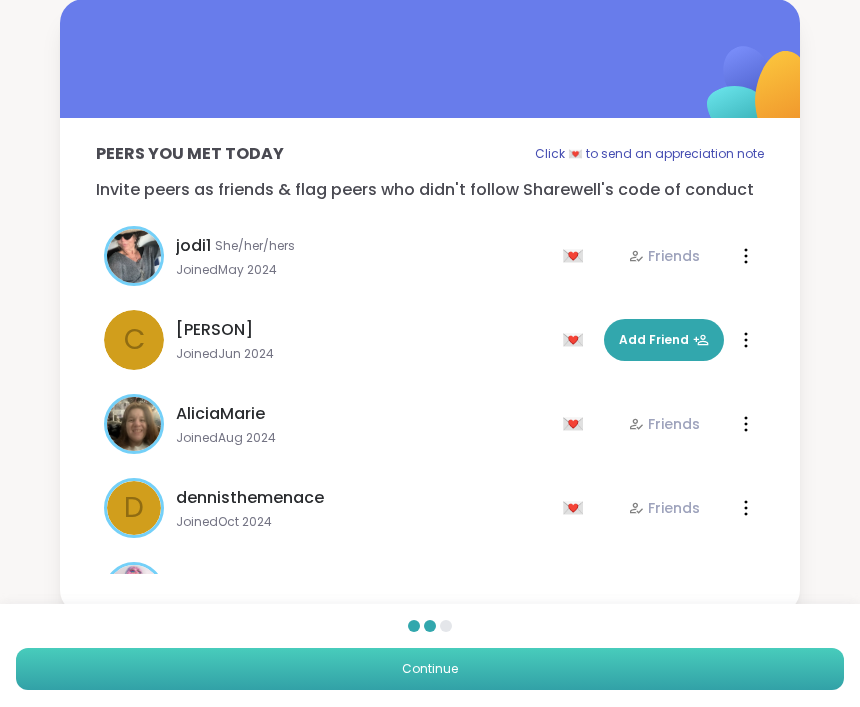 click on "Continue" at bounding box center (430, 670) 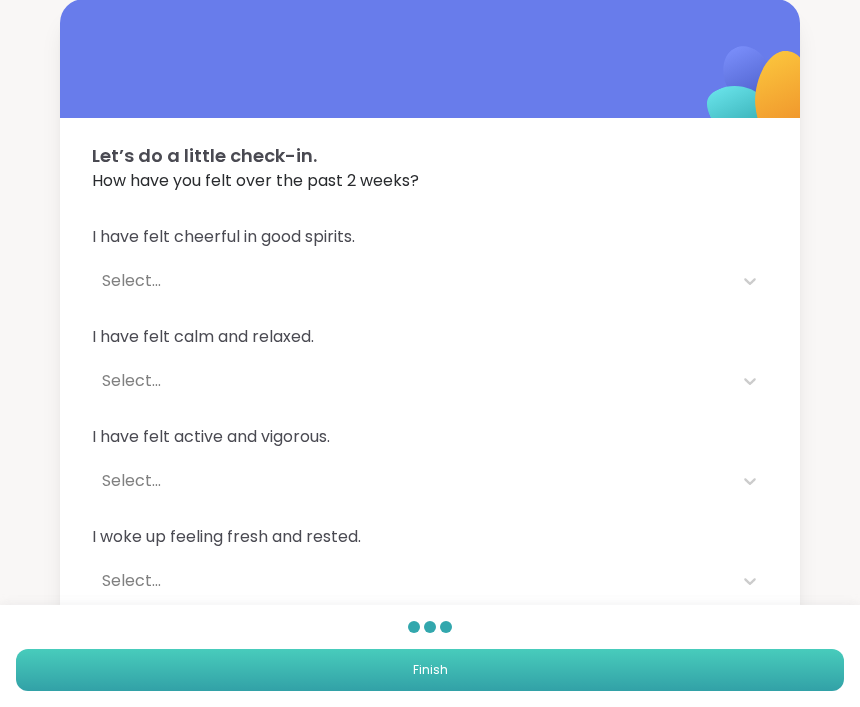 click on "Finish" at bounding box center (430, 670) 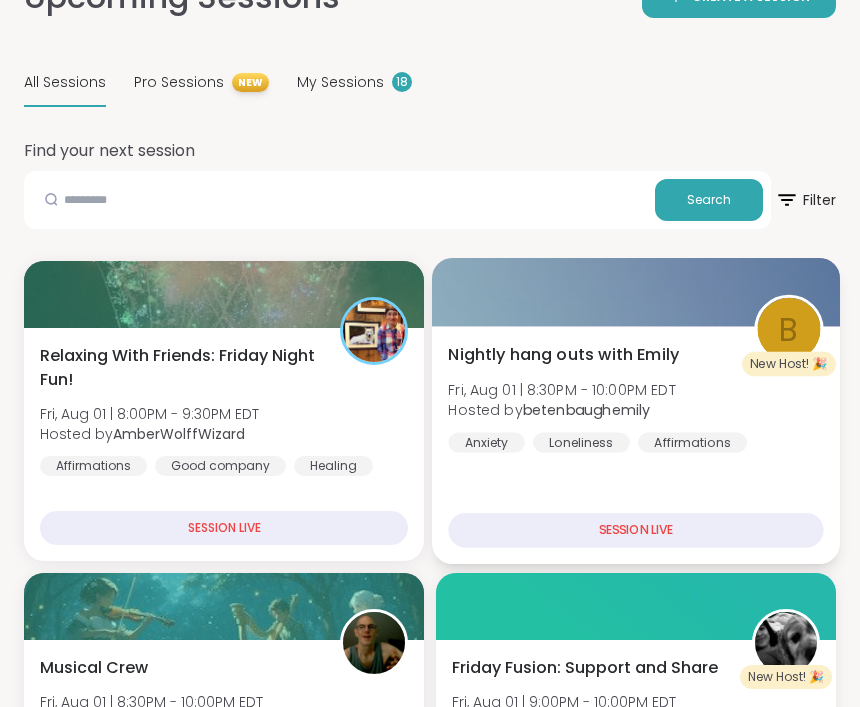 click at bounding box center (636, 293) 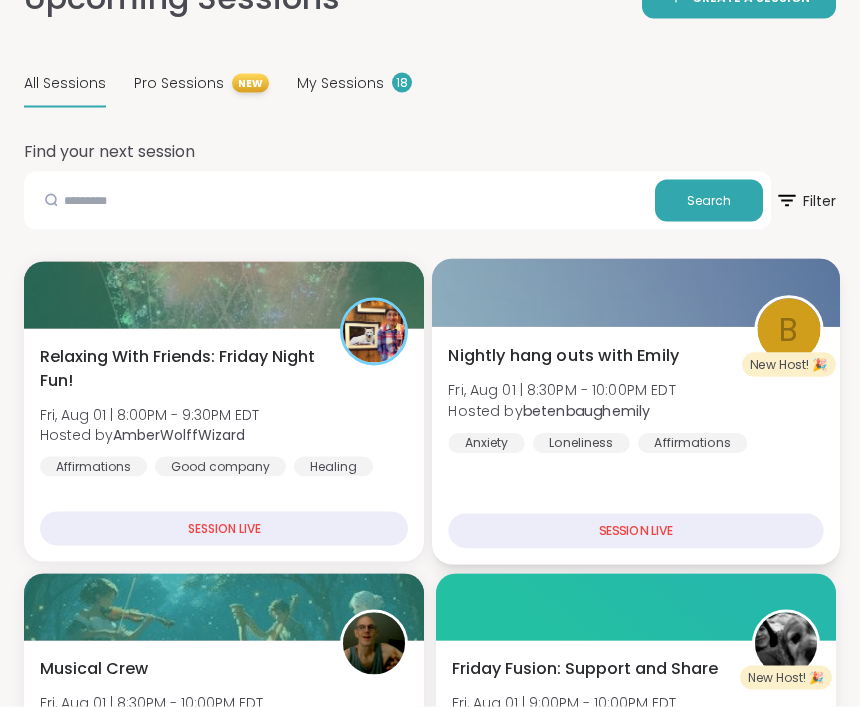 scroll, scrollTop: 129, scrollLeft: 0, axis: vertical 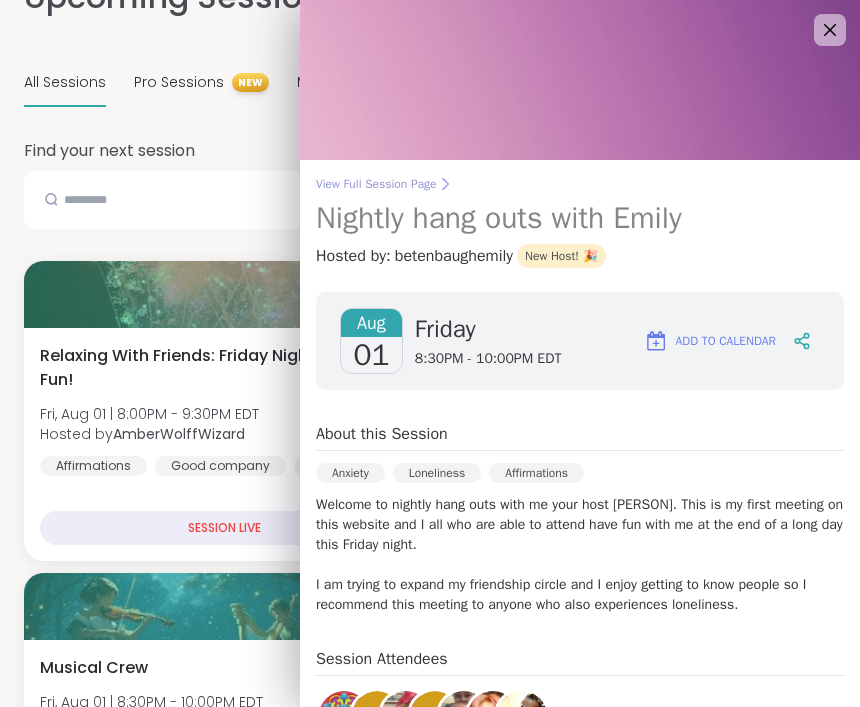 click on "View Full Session Page" at bounding box center [580, 184] 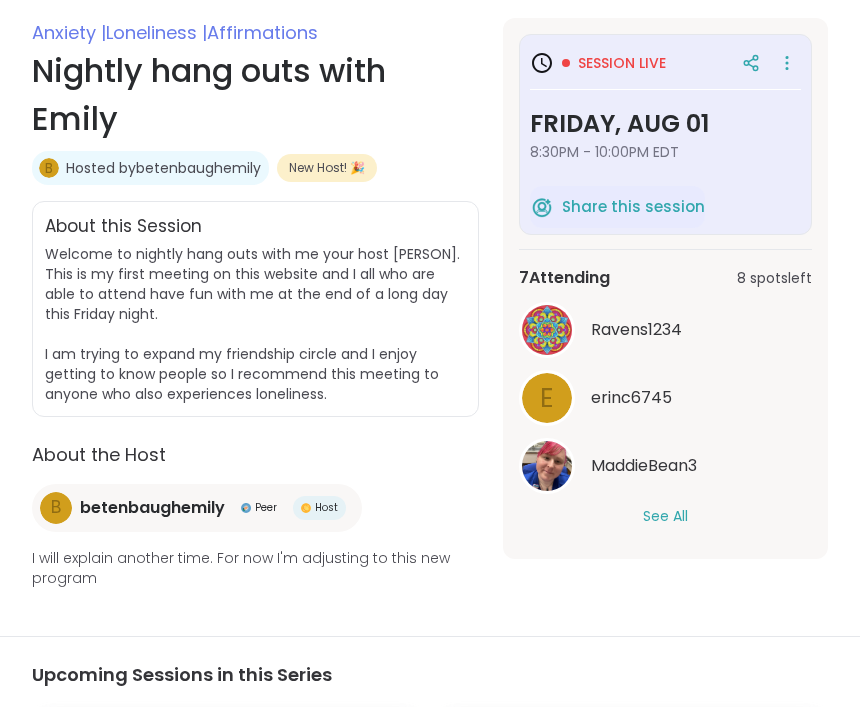 scroll, scrollTop: 348, scrollLeft: 0, axis: vertical 